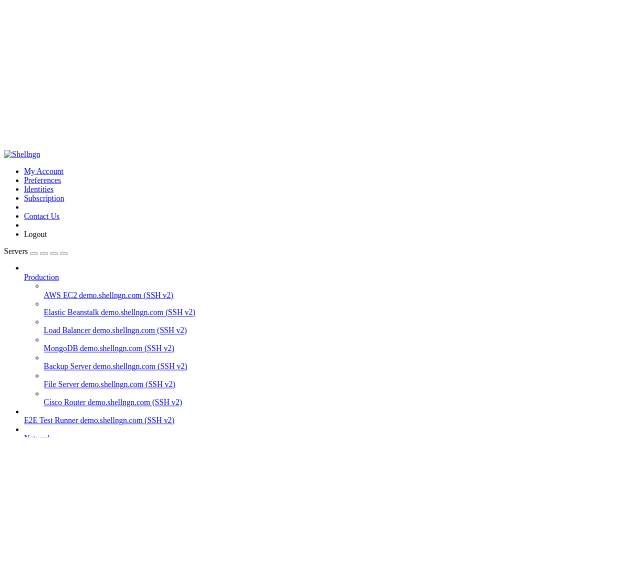 scroll, scrollTop: 0, scrollLeft: 0, axis: both 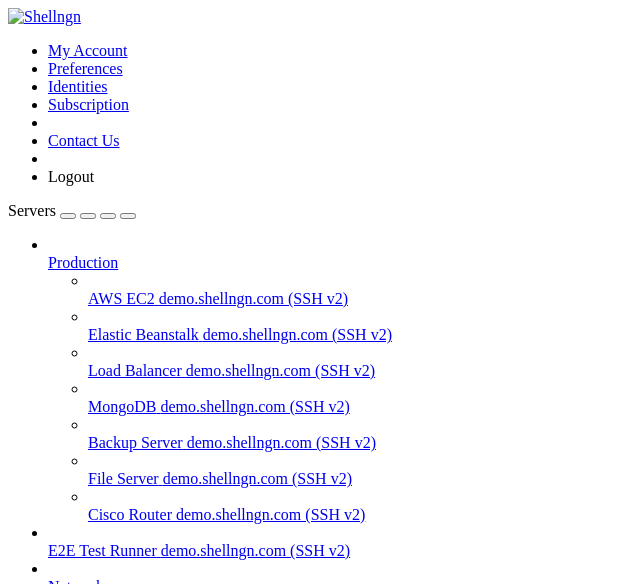 click on "Reconnect" at bounding box center (48, 1211) 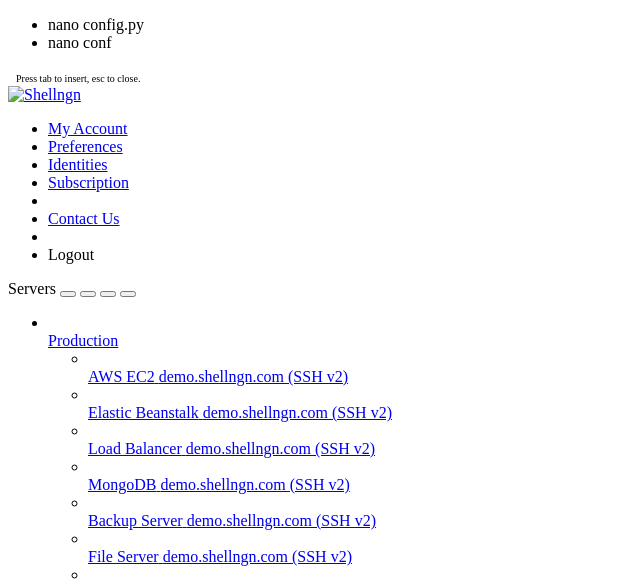 scroll, scrollTop: 582624, scrollLeft: 0, axis: vertical 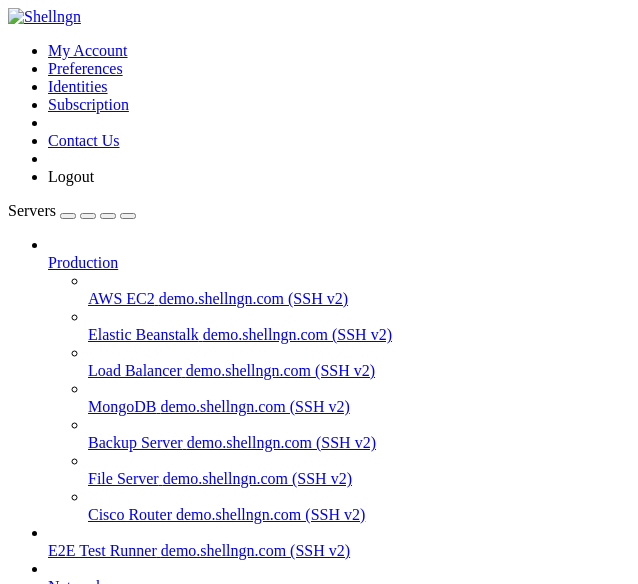 click 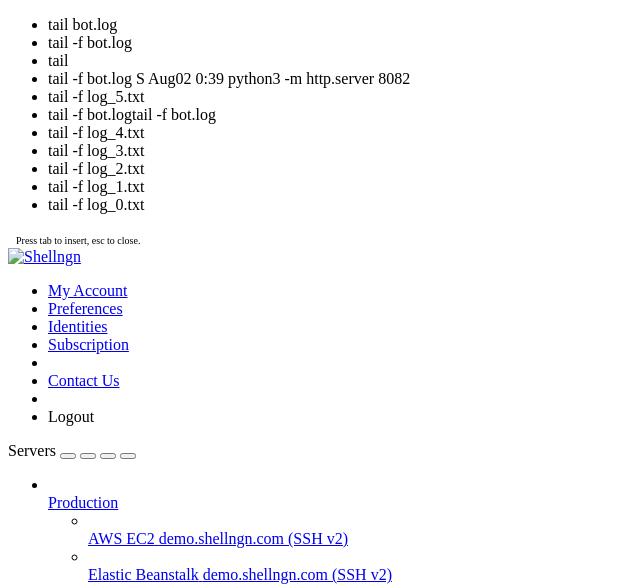 scroll, scrollTop: 204, scrollLeft: 0, axis: vertical 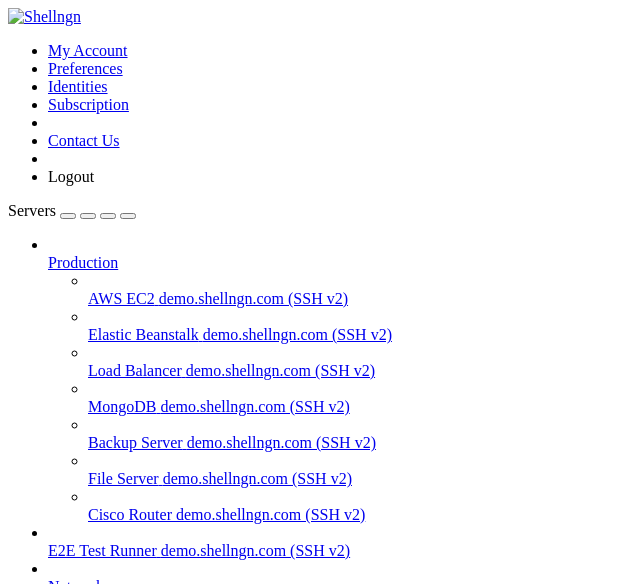 drag, startPoint x: 261, startPoint y: 1583, endPoint x: 20, endPoint y: 1401, distance: 302.00165 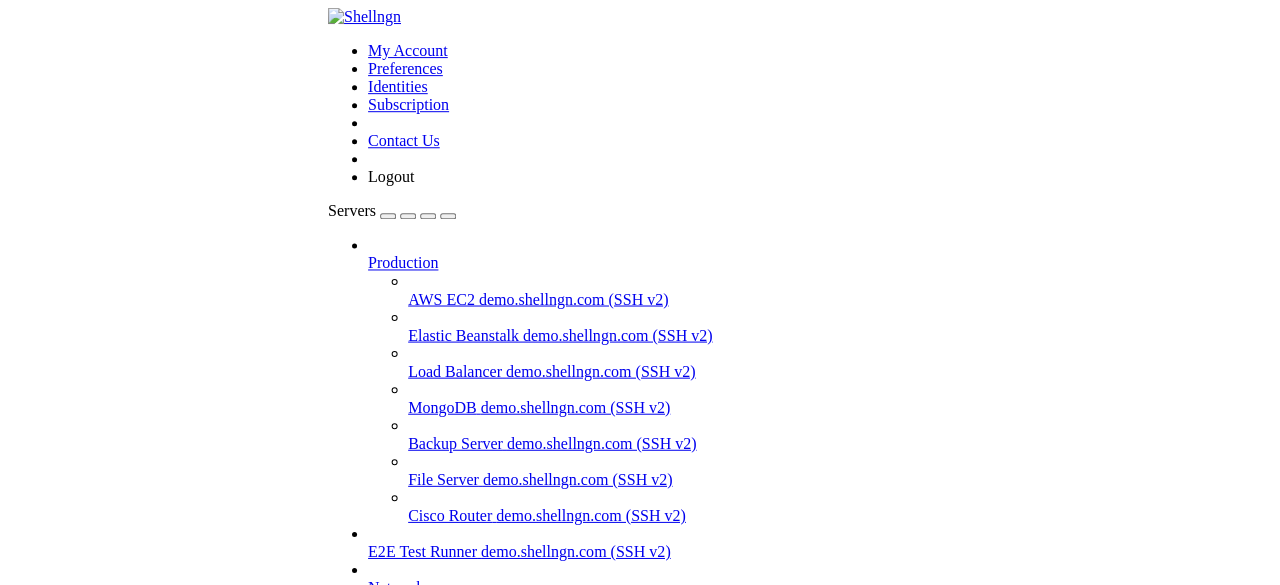 scroll, scrollTop: 1374, scrollLeft: 0, axis: vertical 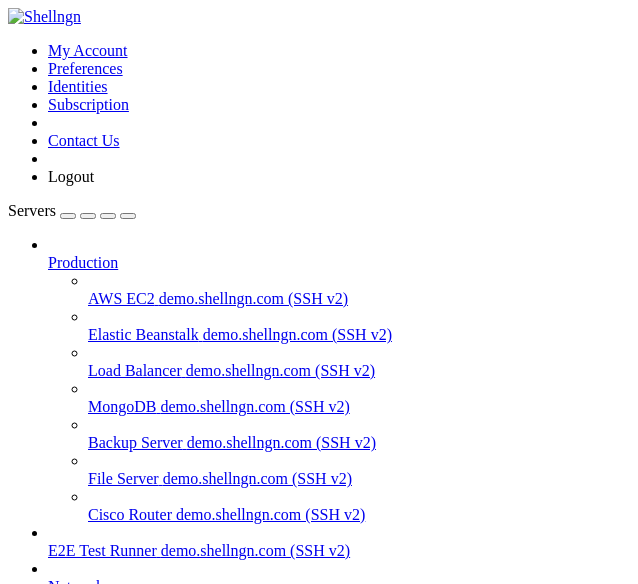 drag, startPoint x: 326, startPoint y: 1545, endPoint x: 10, endPoint y: 1342, distance: 375.5862 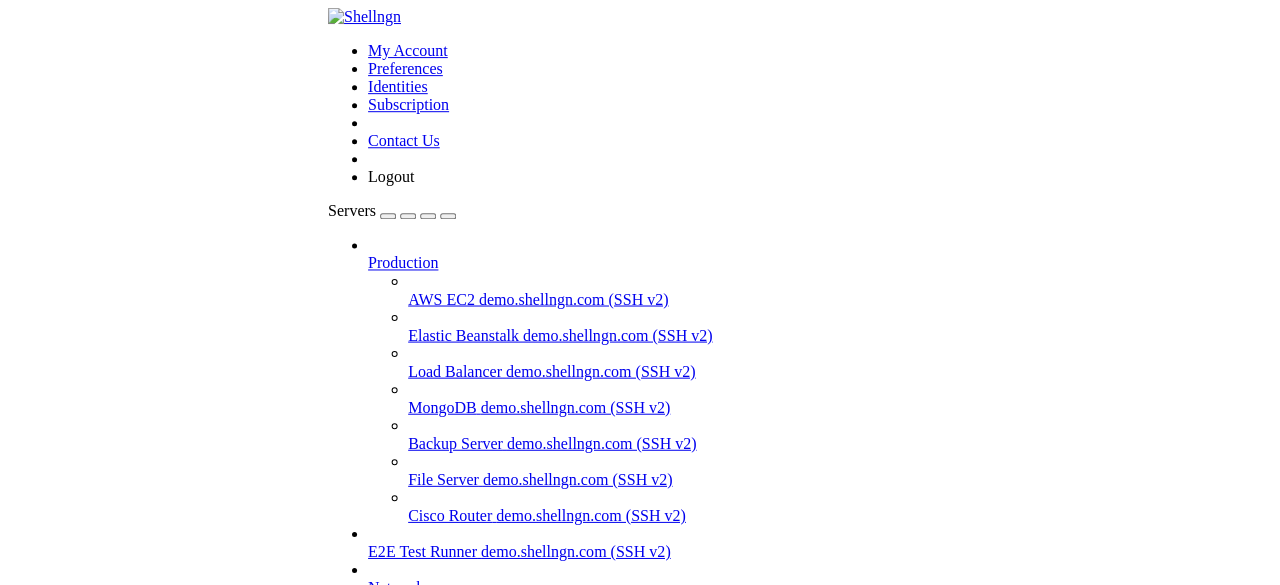 scroll, scrollTop: 6154, scrollLeft: 0, axis: vertical 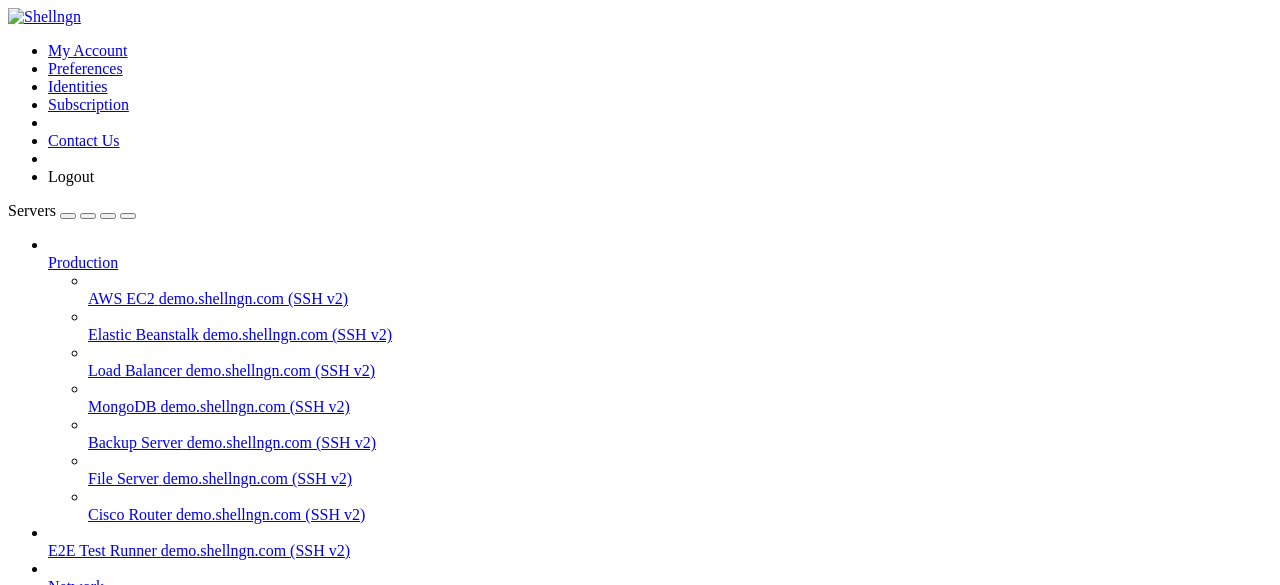 click on "r/bin/ python 3 /usr/bin/networkd-dispatcher --run-startup-triggers" 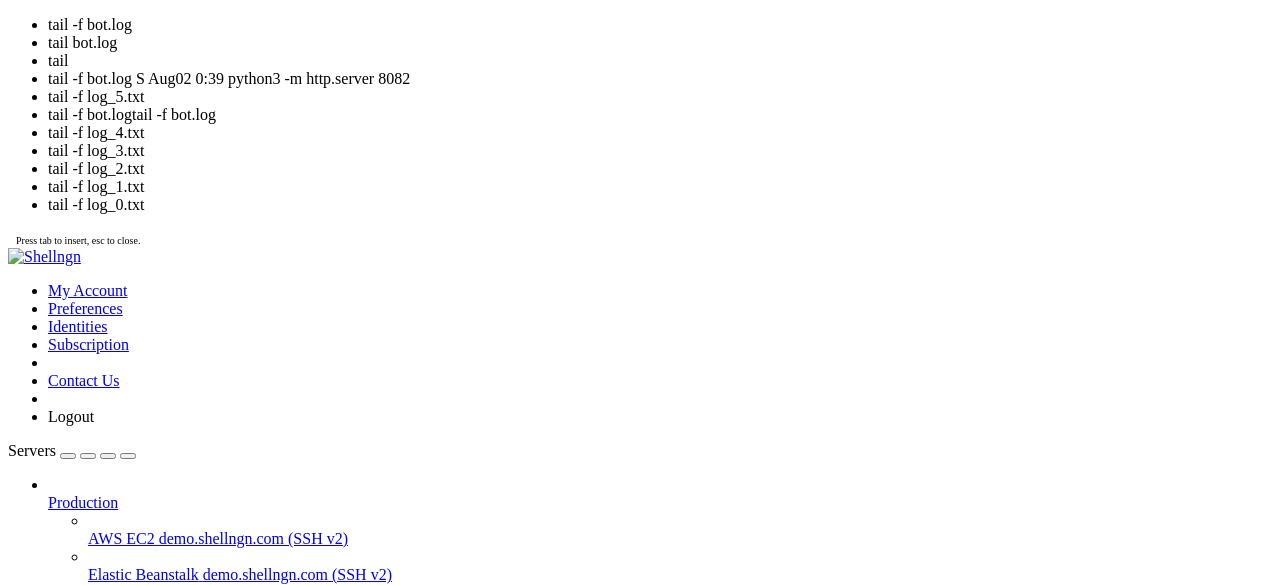 scroll, scrollTop: 6647, scrollLeft: 0, axis: vertical 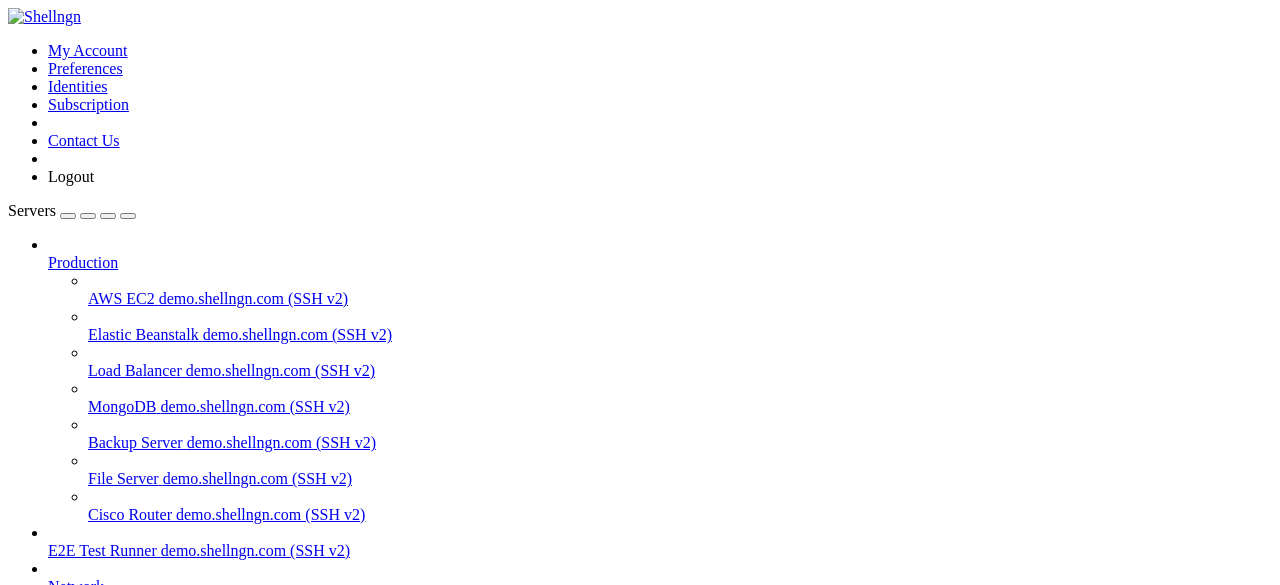 drag, startPoint x: 630, startPoint y: 1167, endPoint x: 577, endPoint y: 1057, distance: 122.10242 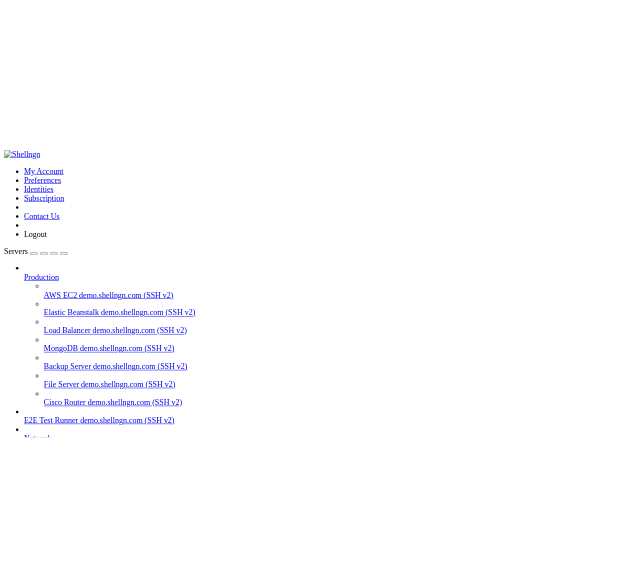 scroll, scrollTop: 276, scrollLeft: 0, axis: vertical 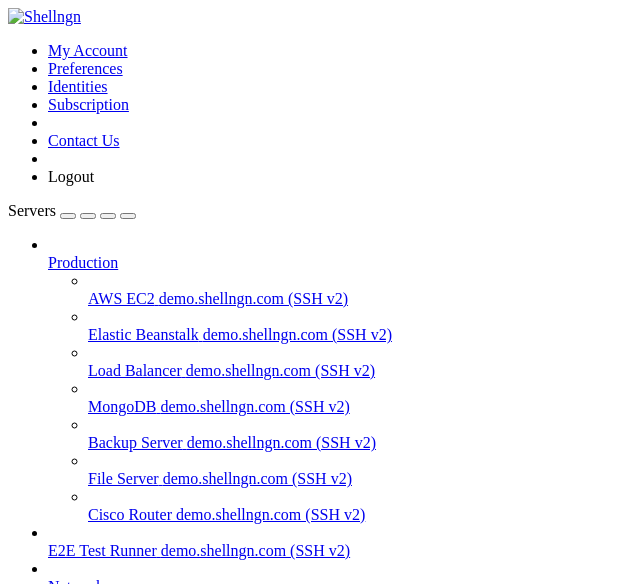click on "root      383771 56.0  0.3 712636 108900 pts/0   Sl   17:43   0:01  python 3 main.py" 